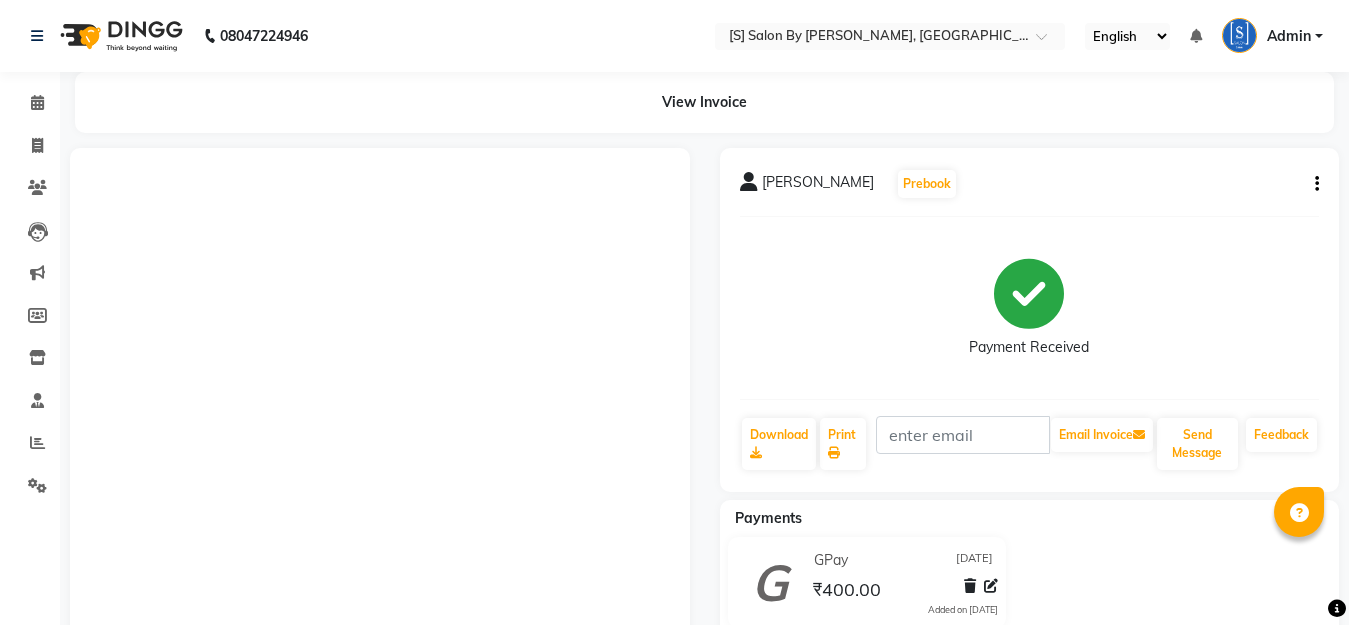 scroll, scrollTop: 0, scrollLeft: 0, axis: both 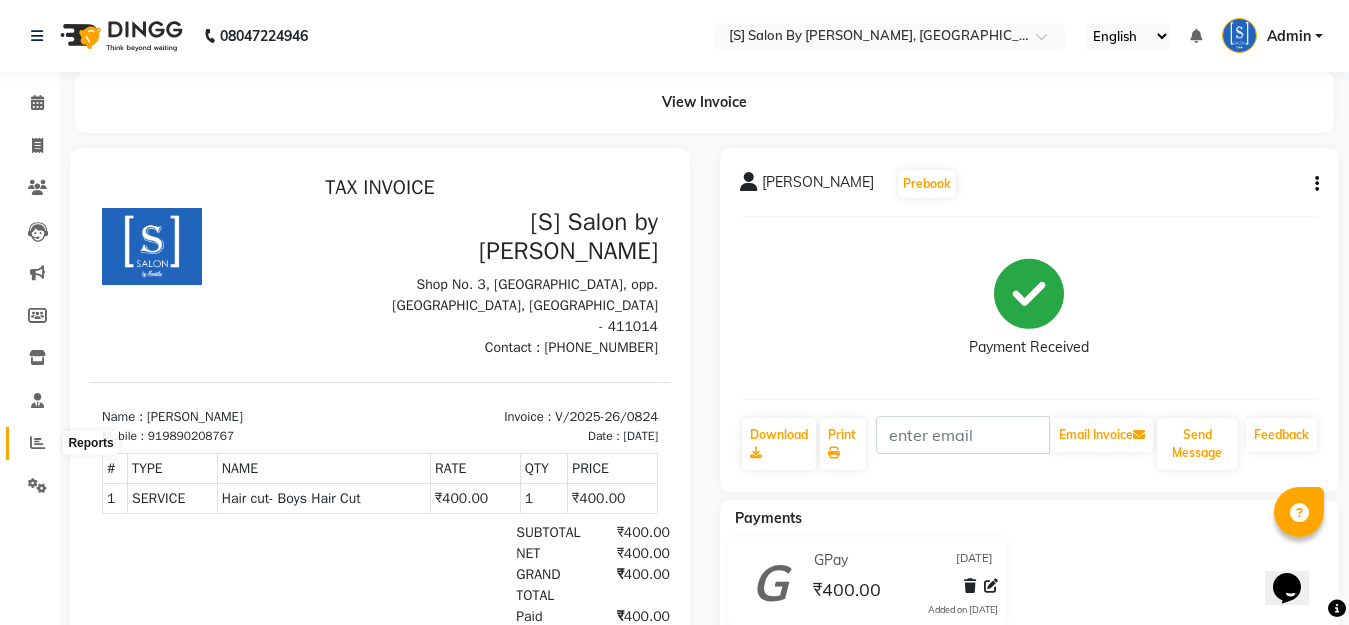 click 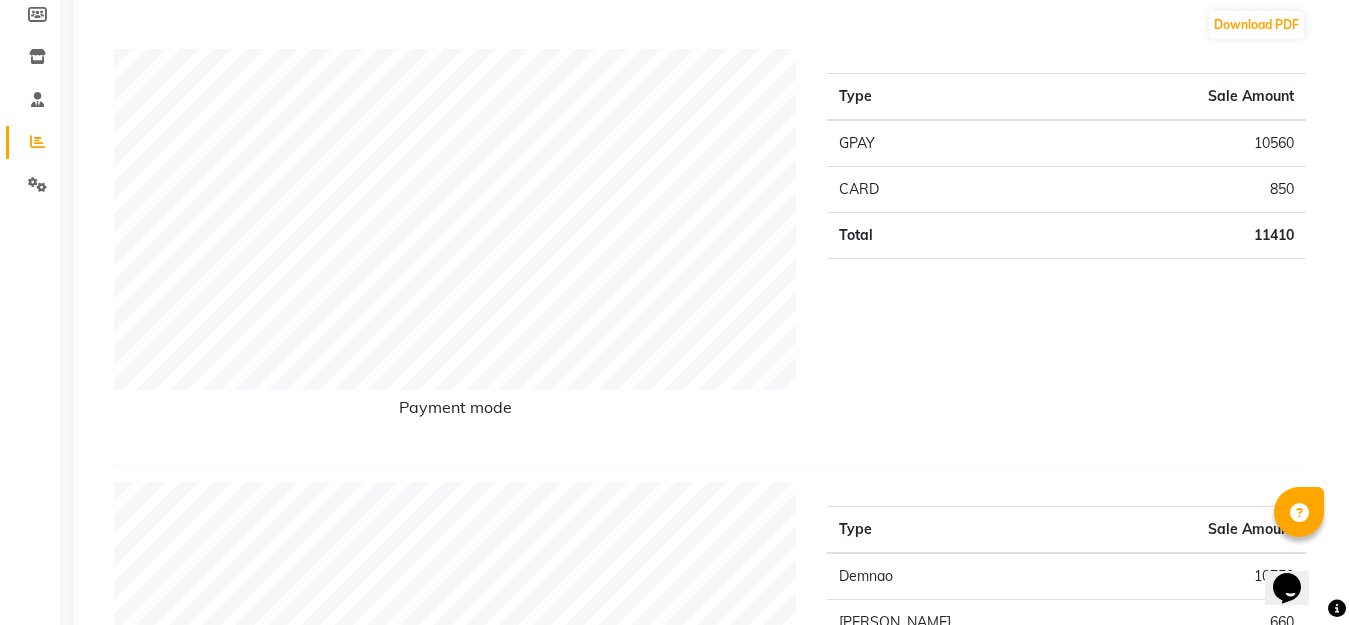 scroll, scrollTop: 0, scrollLeft: 0, axis: both 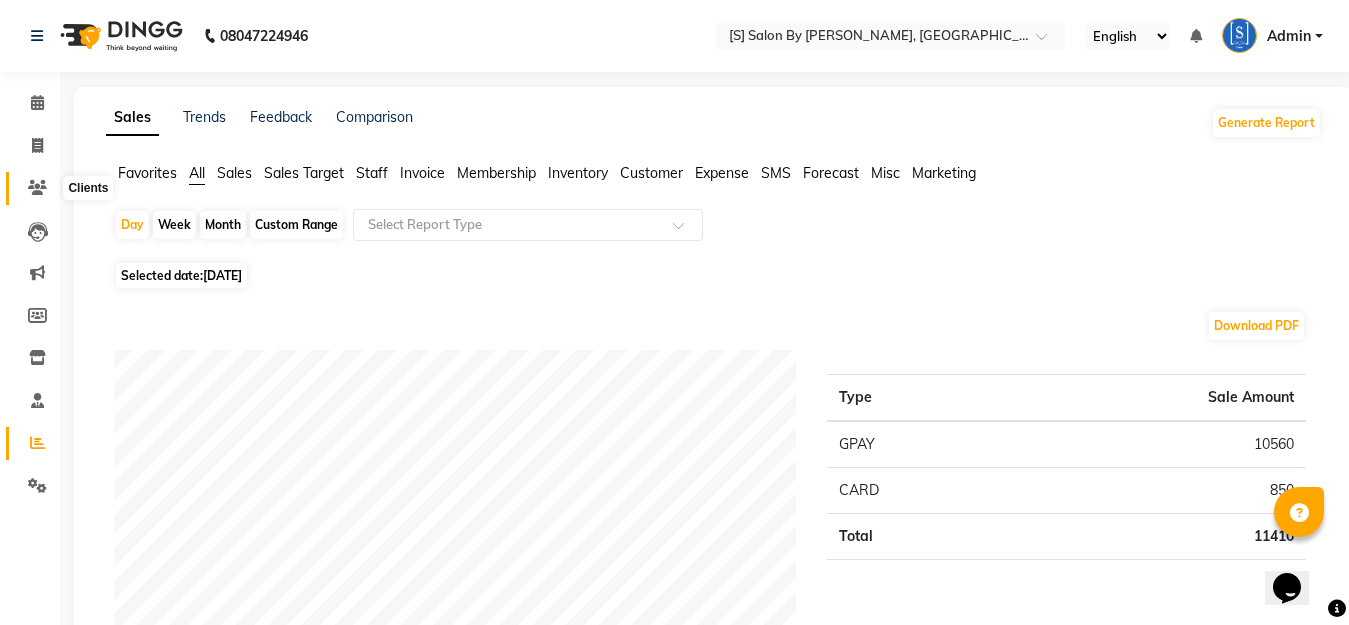 click 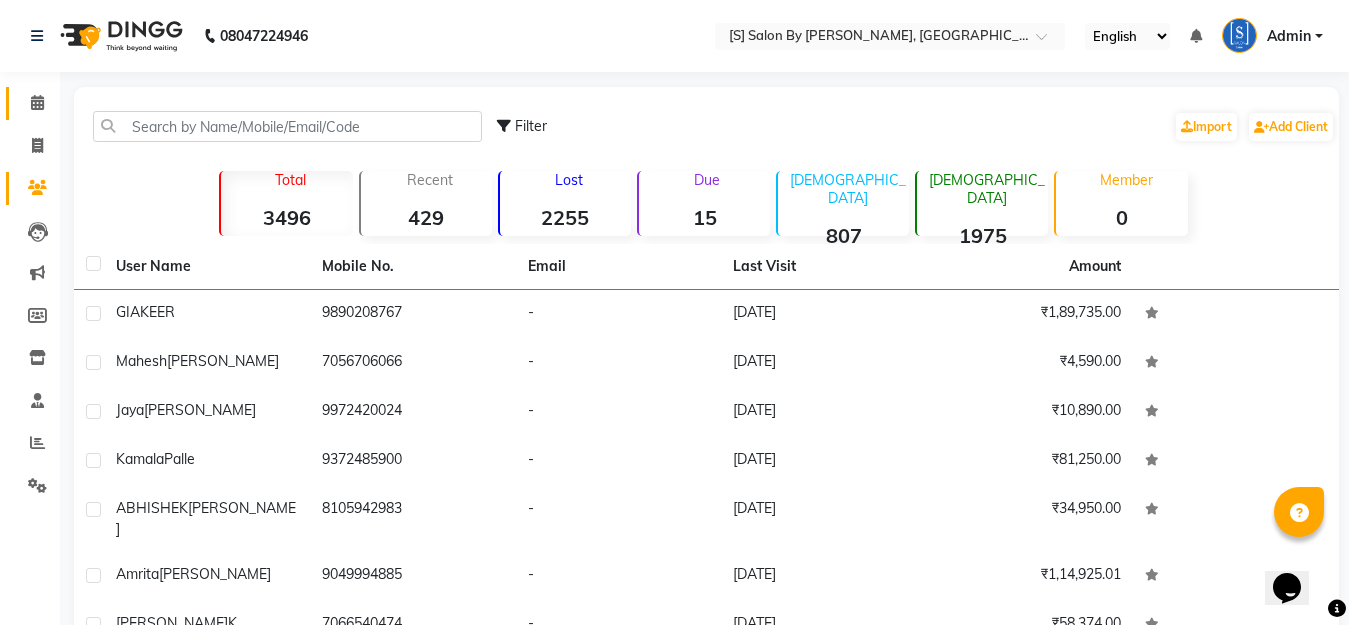 click 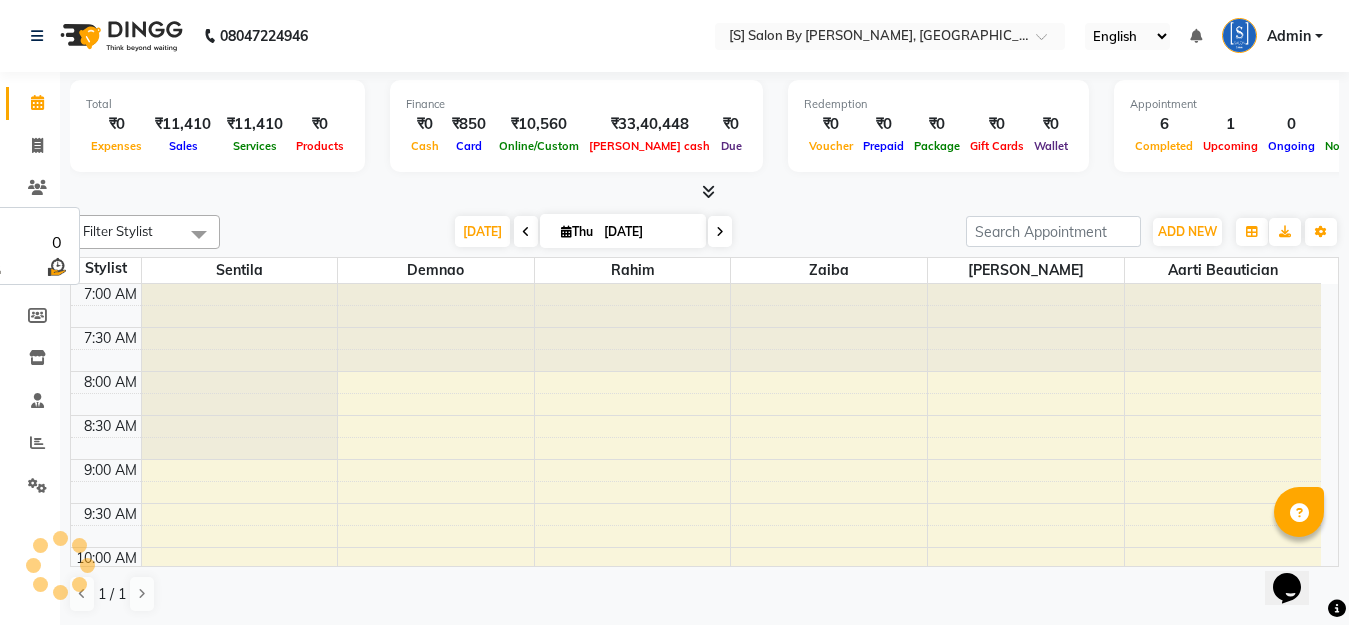 scroll, scrollTop: 1087, scrollLeft: 0, axis: vertical 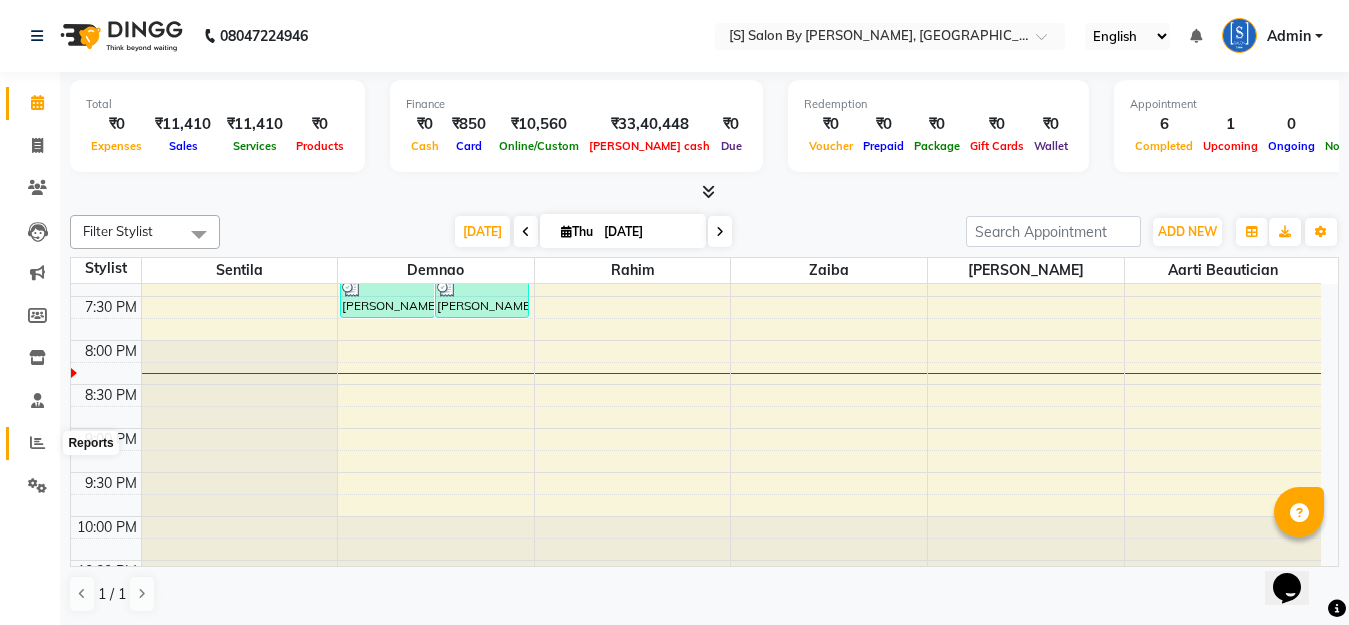 click 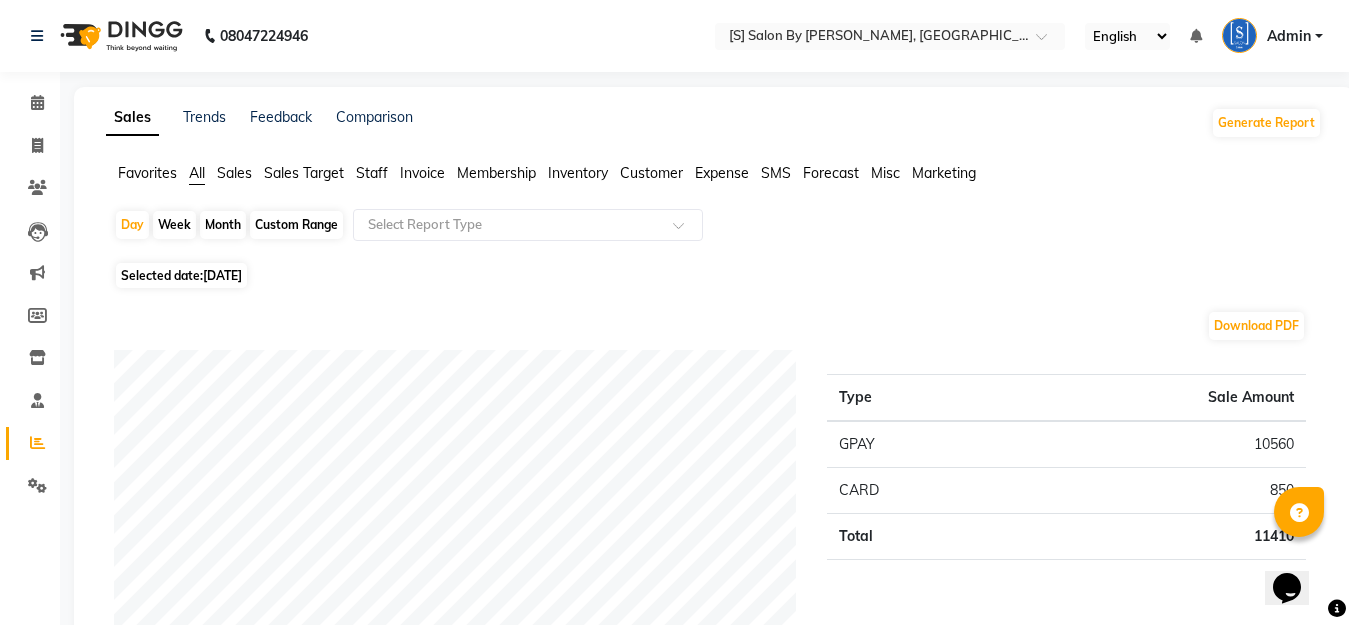 click on "Month" 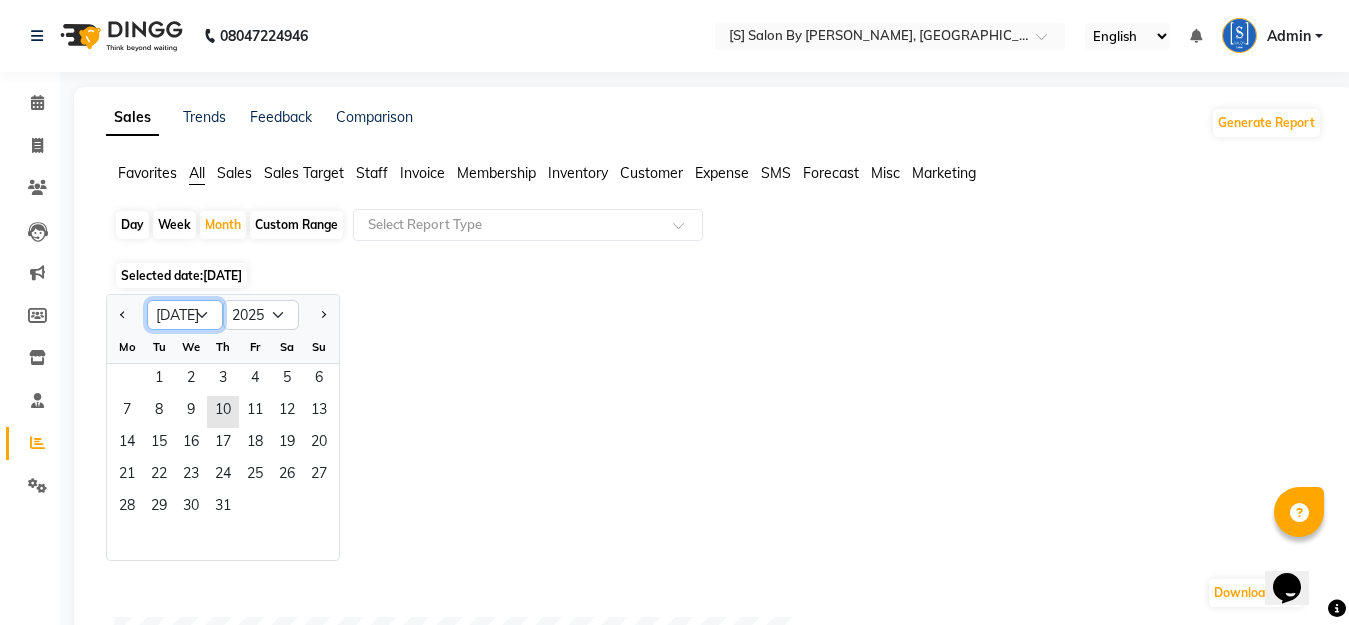 click on "Jan Feb Mar Apr May Jun [DATE] Aug Sep Oct Nov Dec" 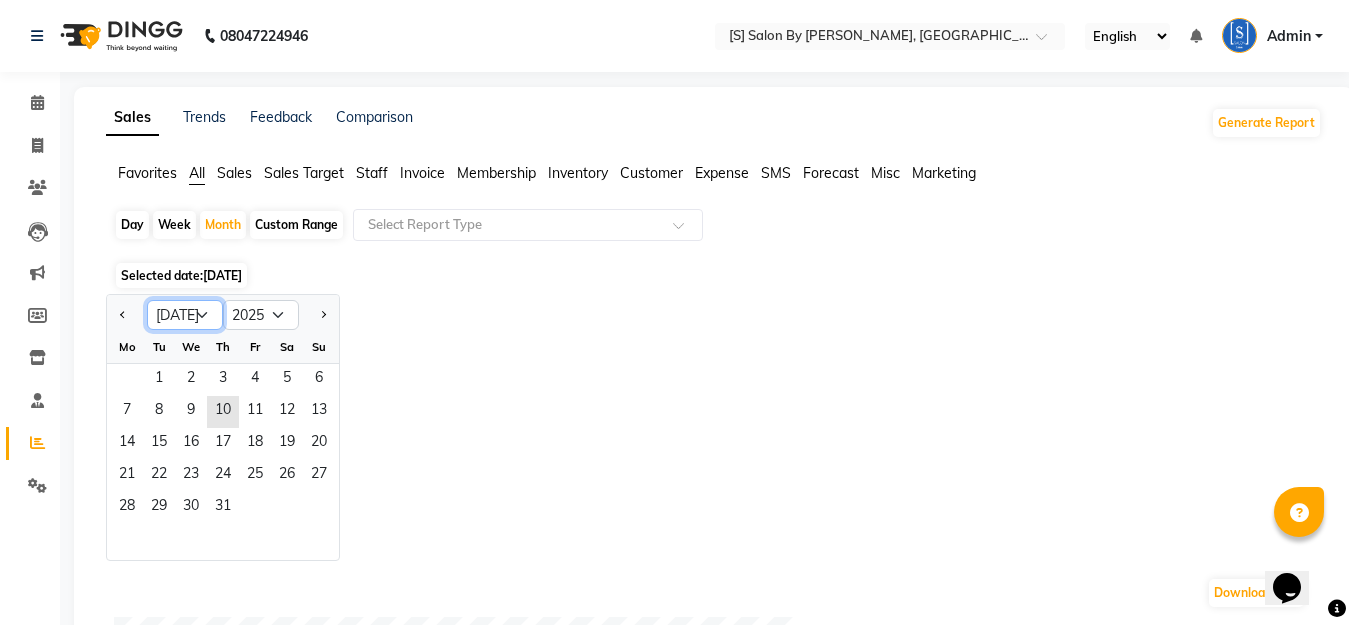 select on "6" 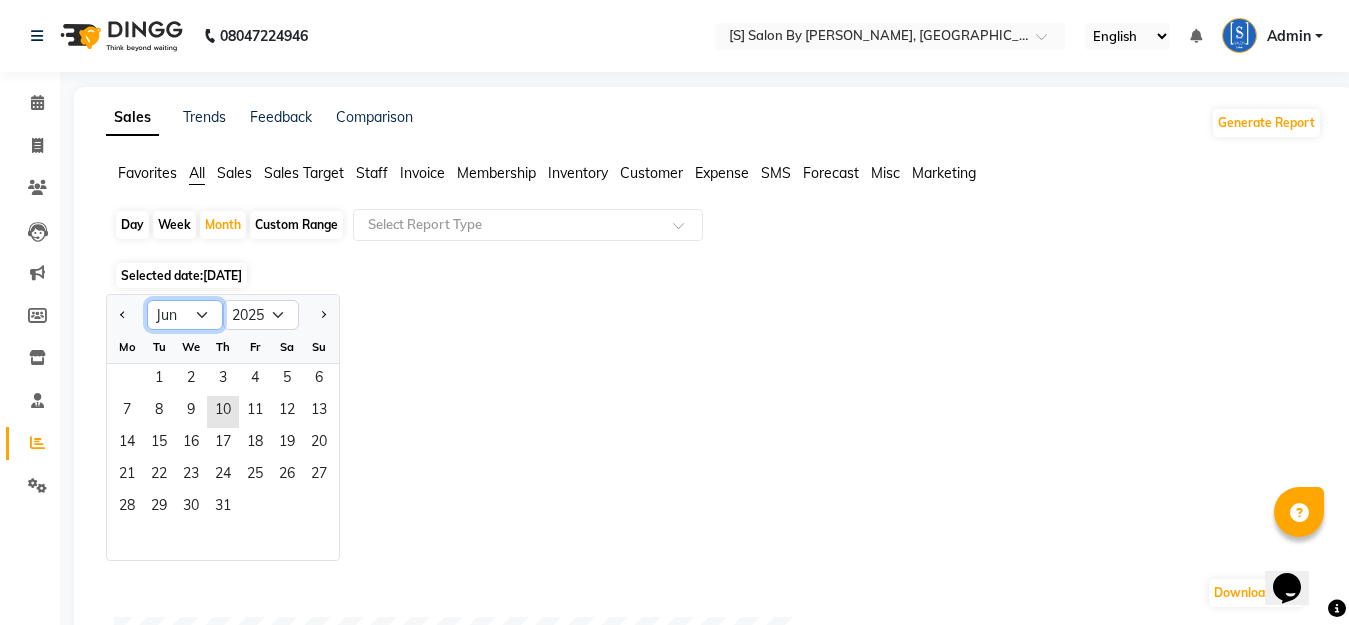 click on "Jan Feb Mar Apr May Jun [DATE] Aug Sep Oct Nov Dec" 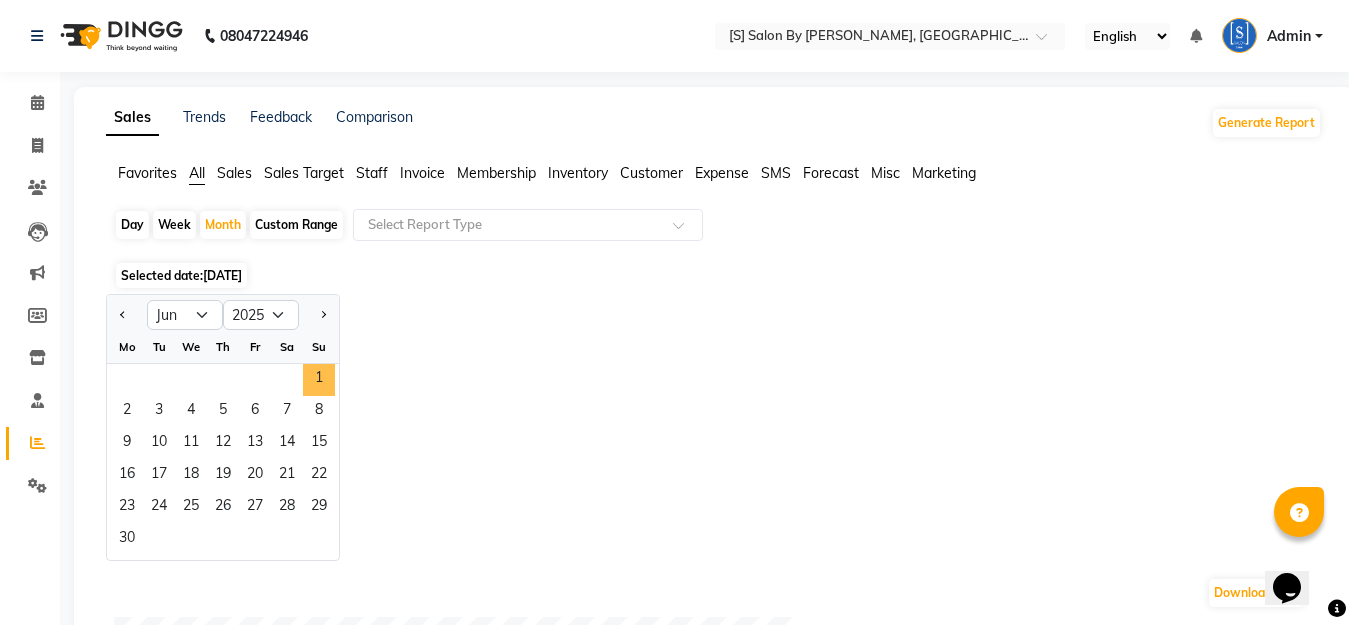 drag, startPoint x: 303, startPoint y: 379, endPoint x: 369, endPoint y: 341, distance: 76.15773 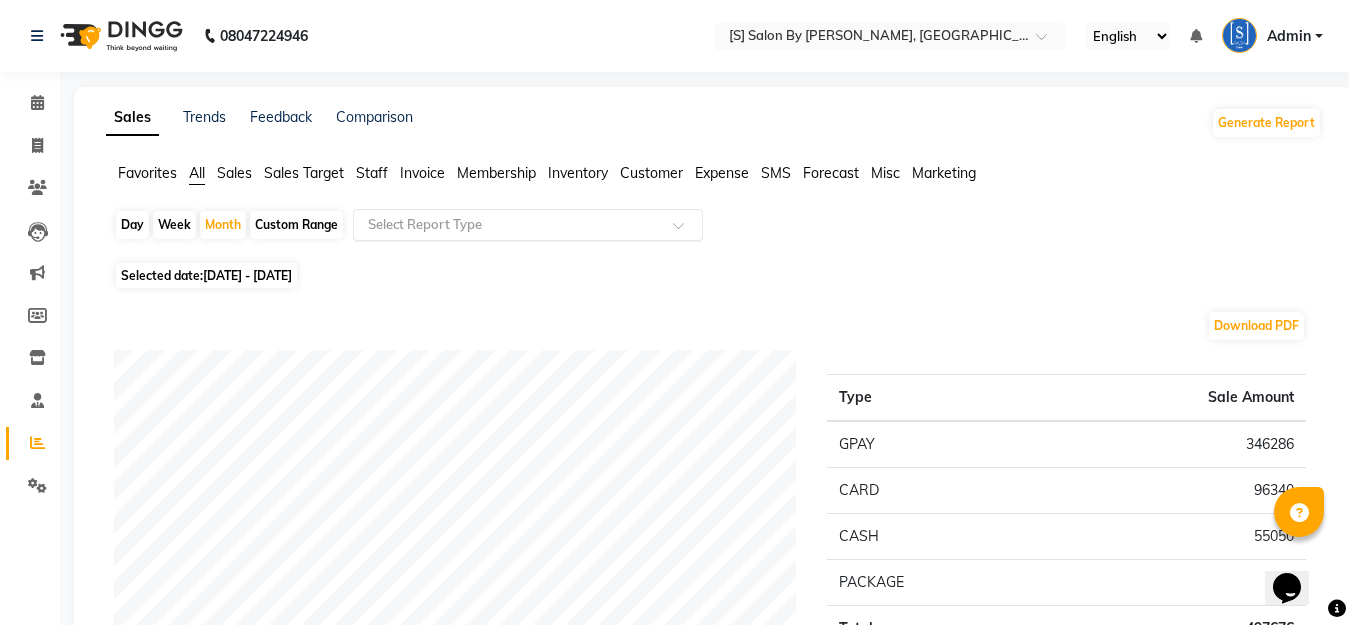click on "Select Report Type" 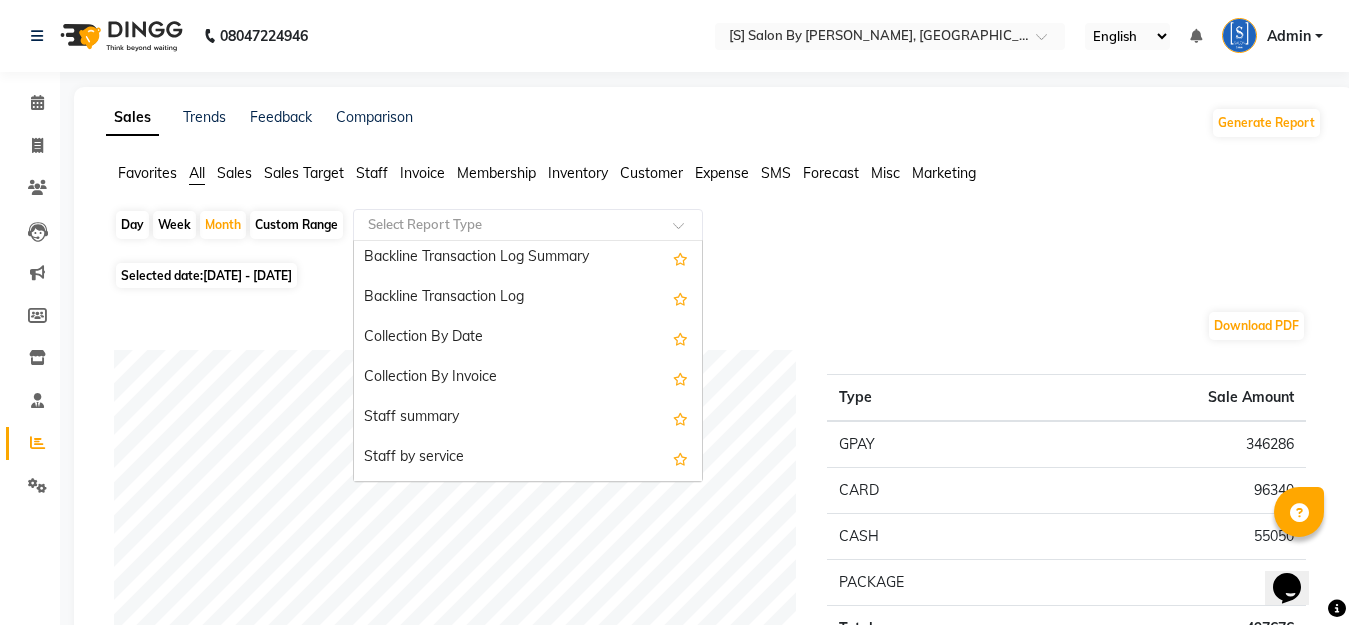 scroll, scrollTop: 600, scrollLeft: 0, axis: vertical 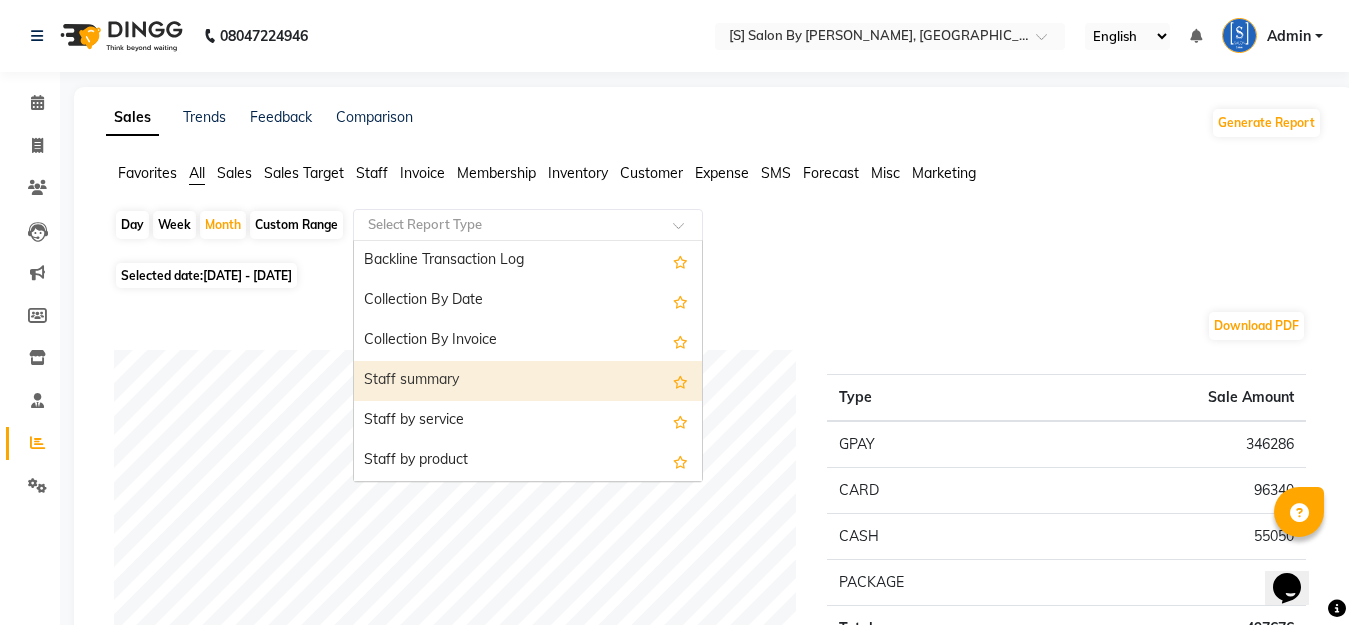 click on "Staff summary" at bounding box center (528, 381) 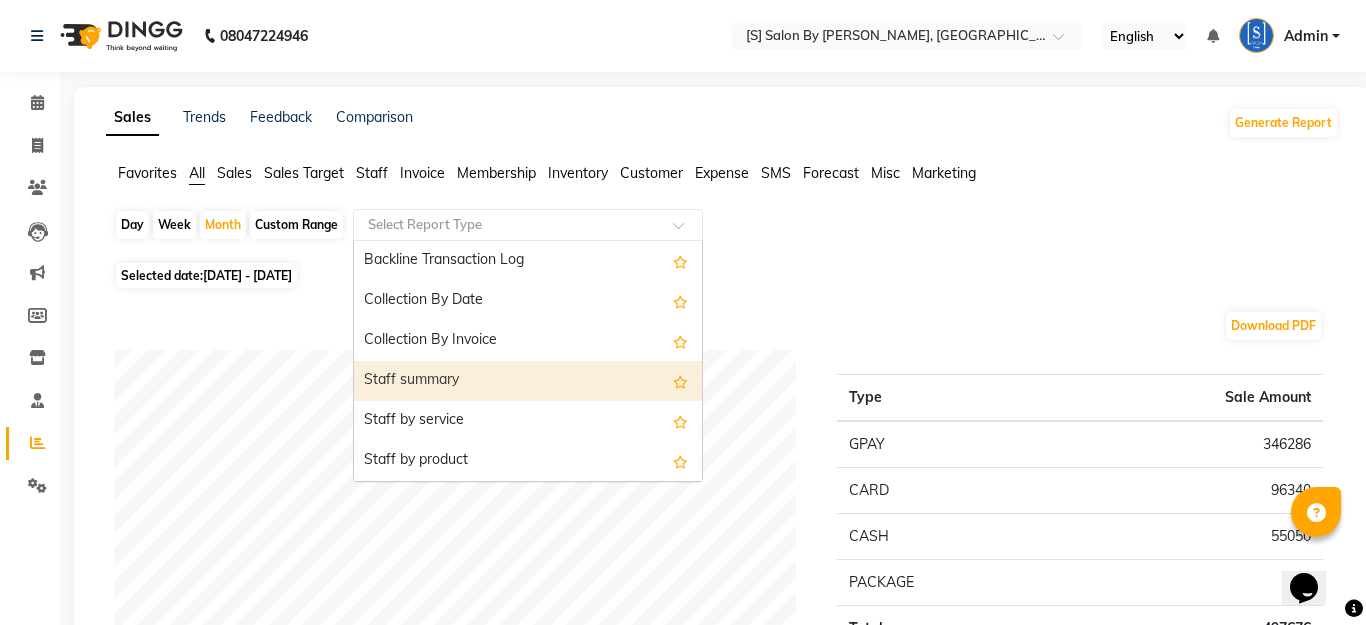 select on "full_report" 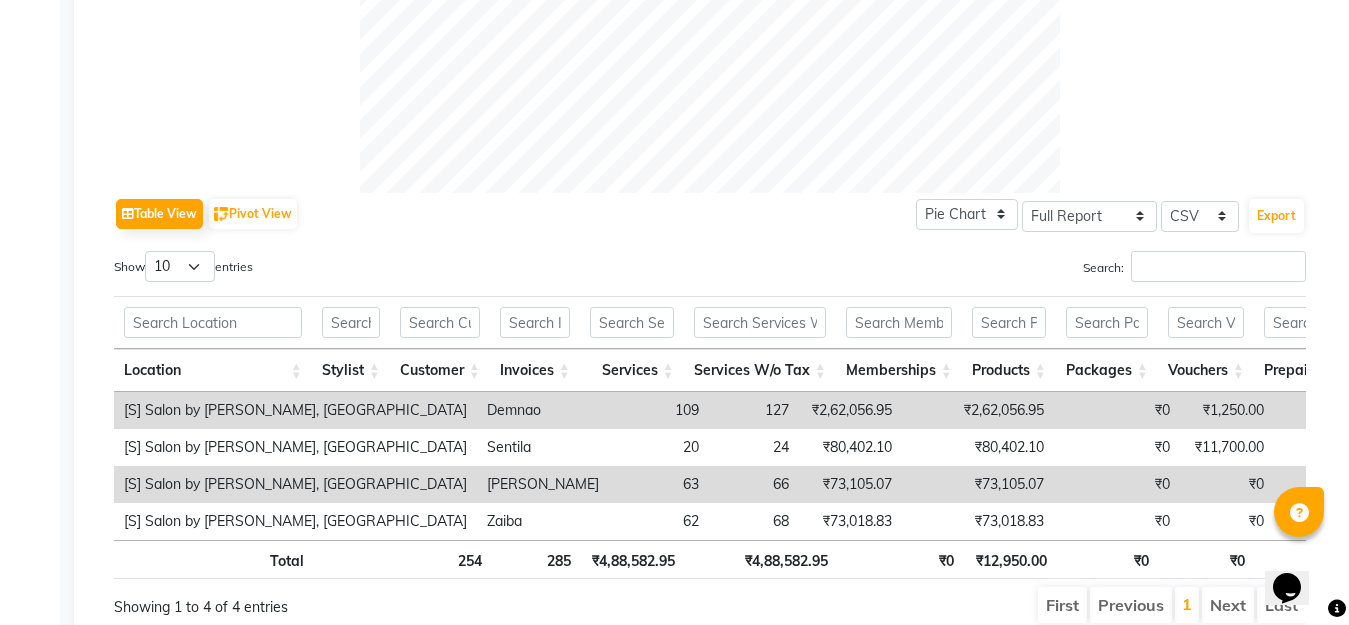 scroll, scrollTop: 941, scrollLeft: 0, axis: vertical 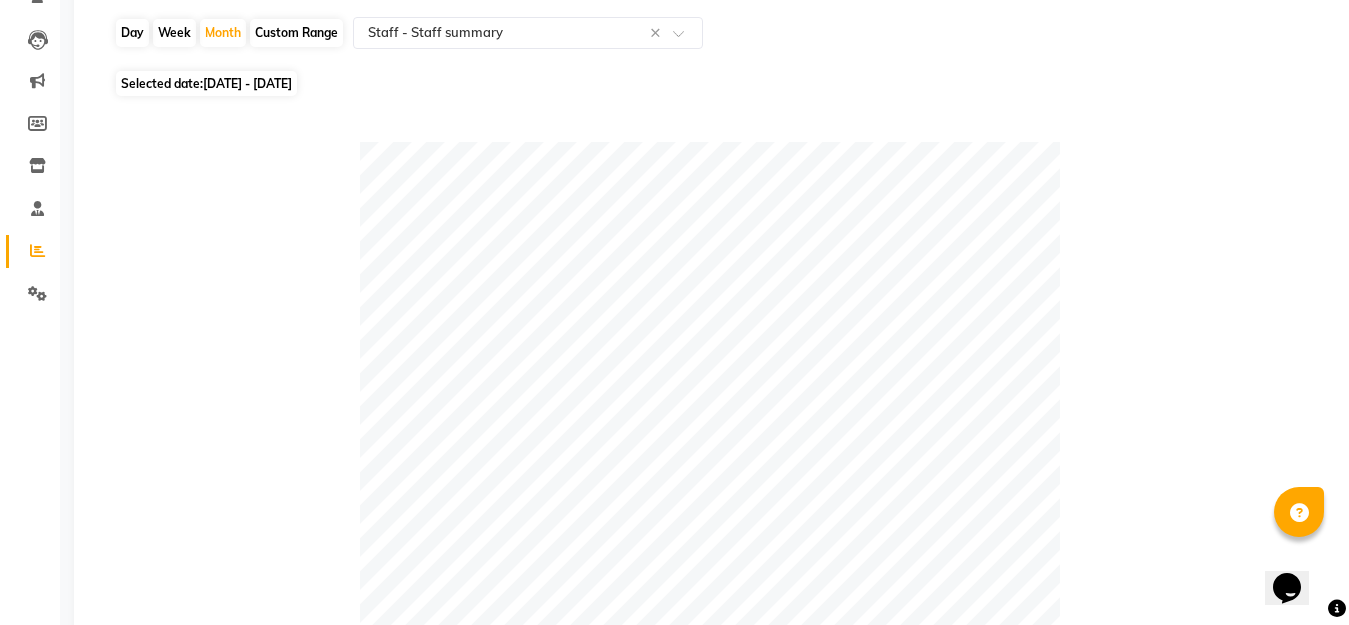 click at bounding box center (1239, -157) 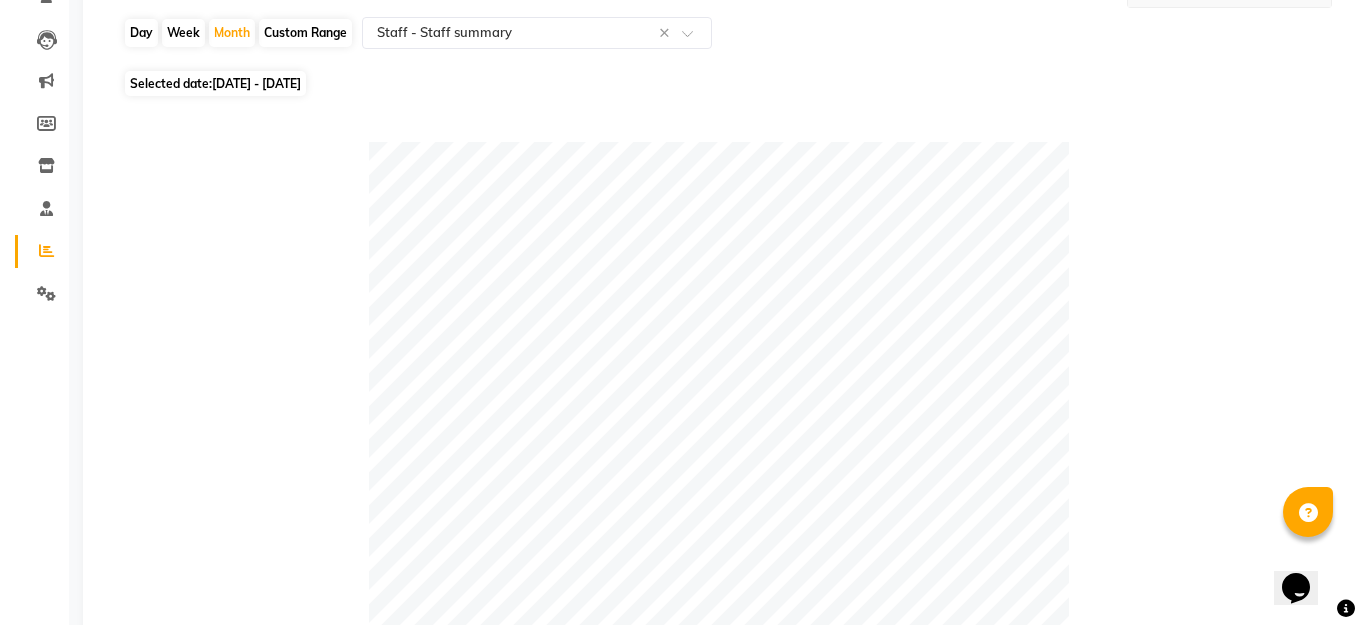 scroll, scrollTop: 0, scrollLeft: 0, axis: both 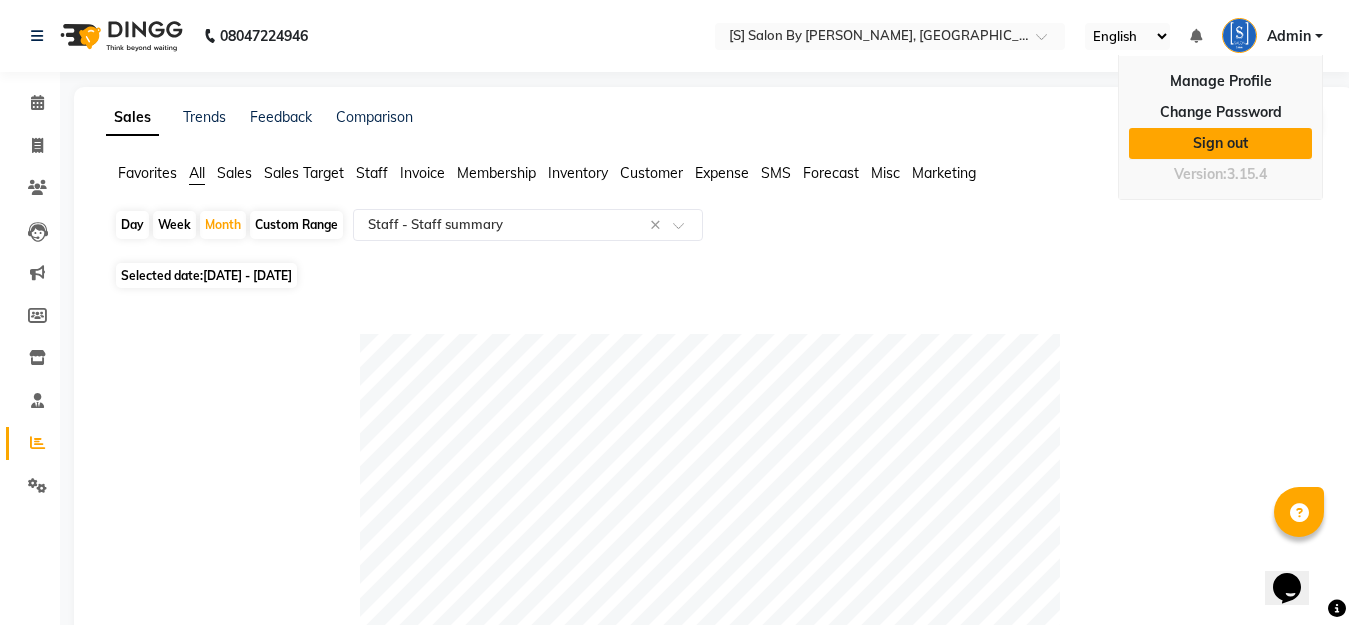 click on "Sign out" at bounding box center (1220, 143) 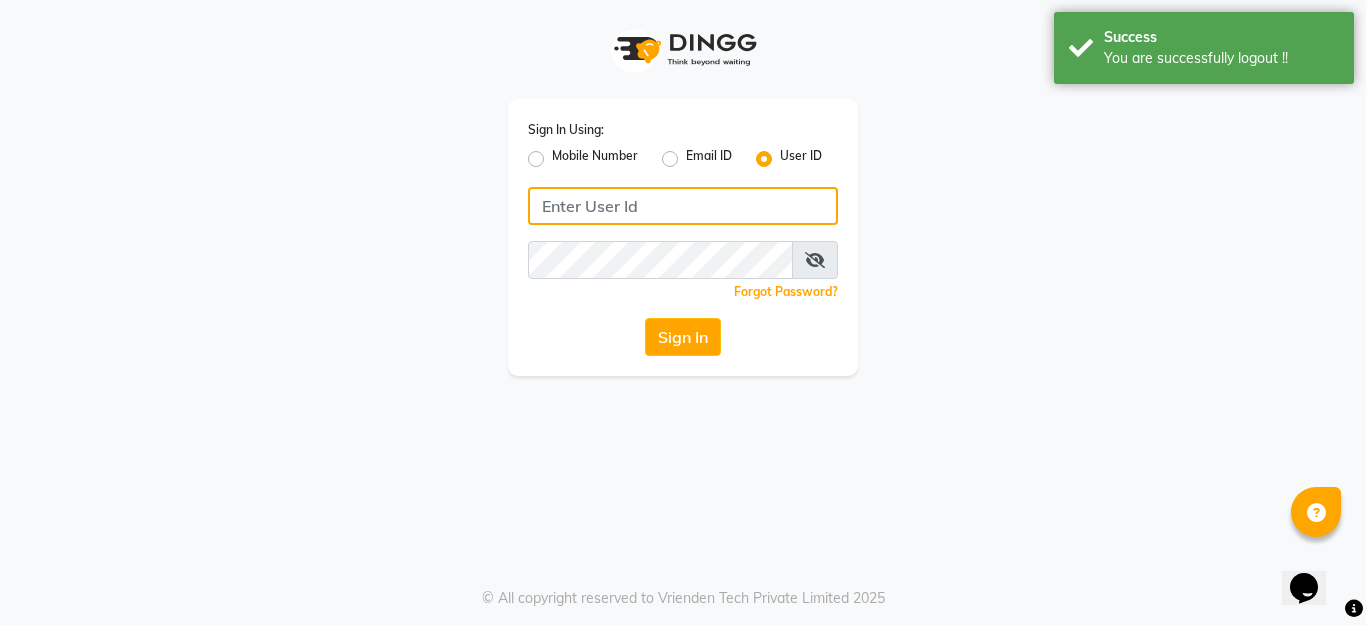 type on "ssalon" 